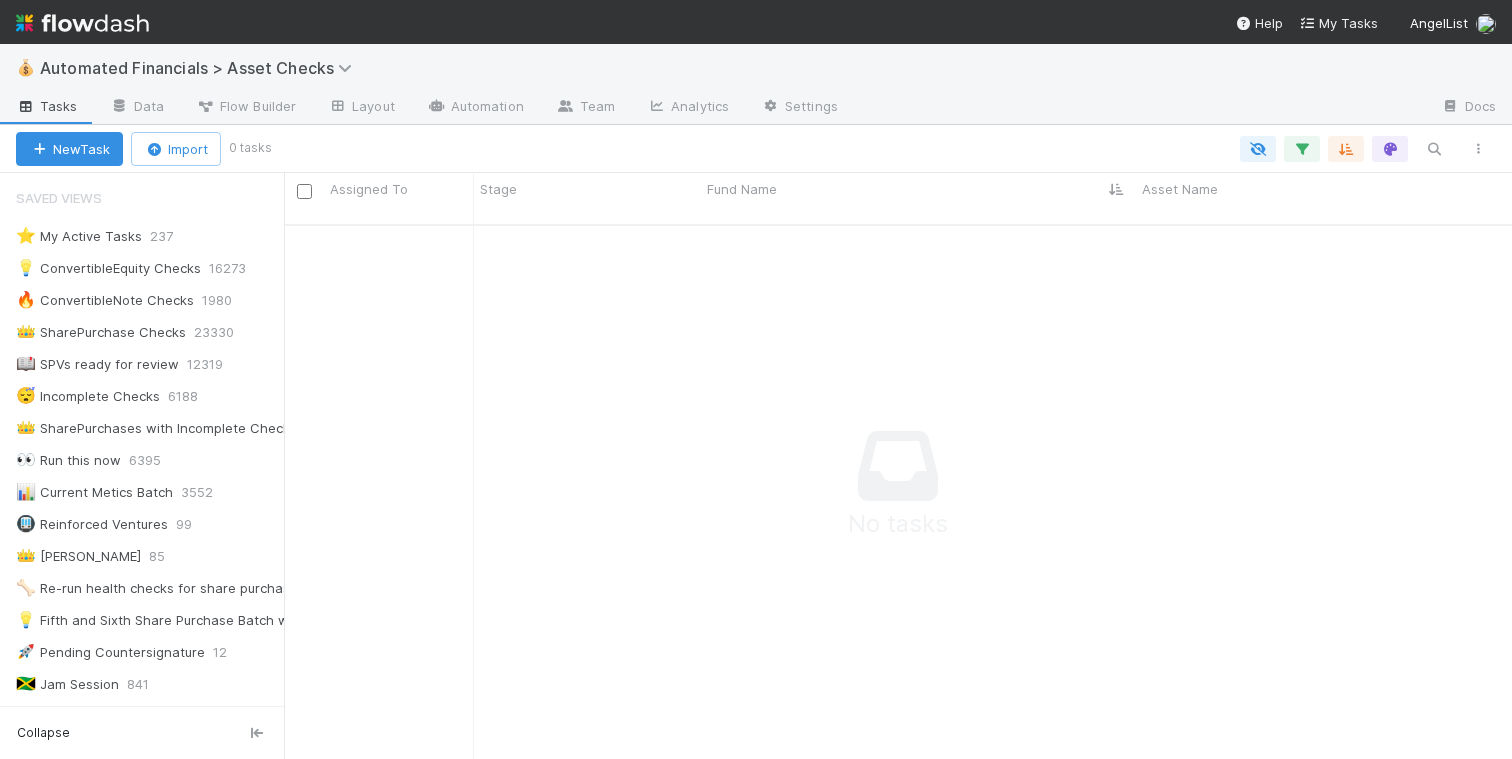 scroll, scrollTop: 0, scrollLeft: 0, axis: both 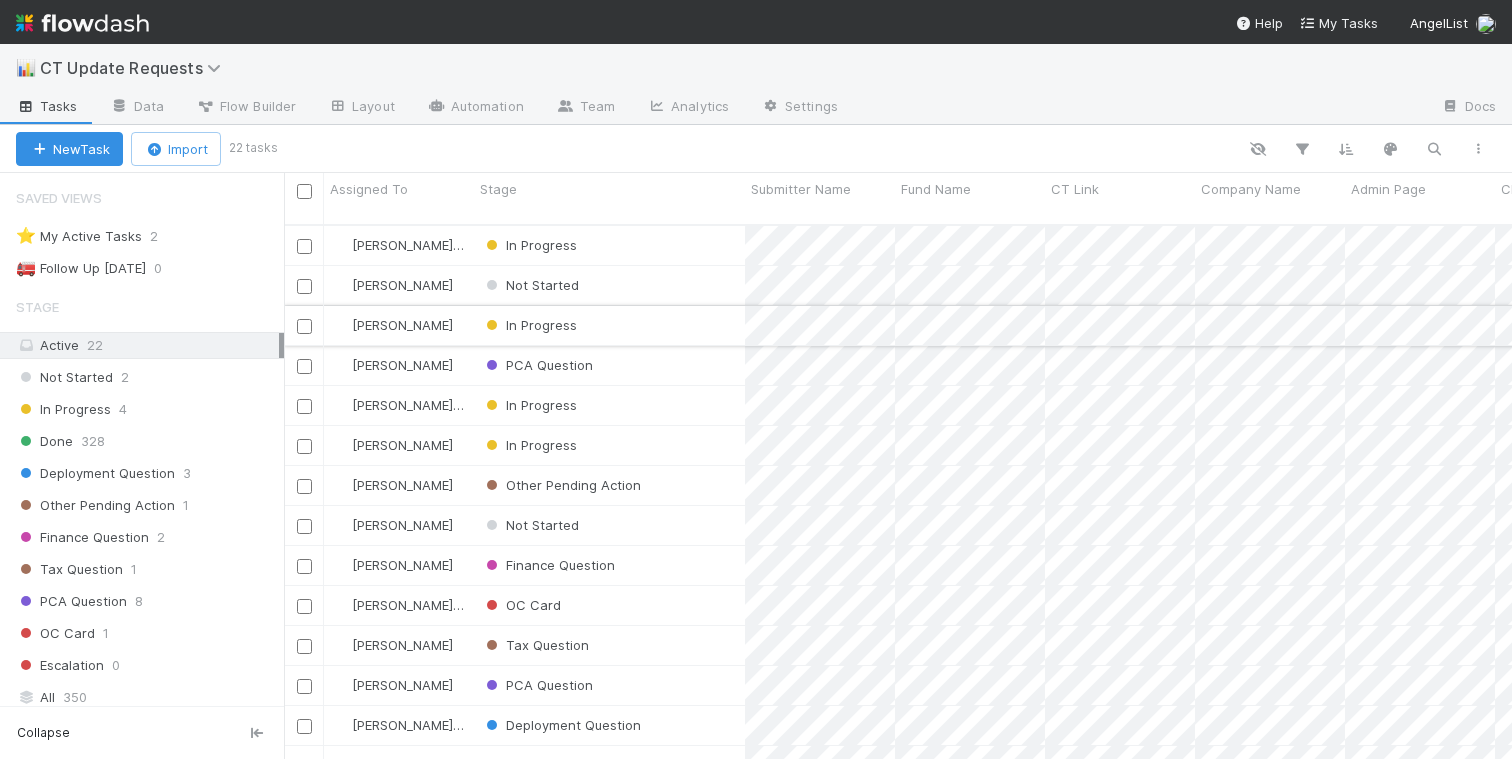 click on "In Progress" at bounding box center (609, 325) 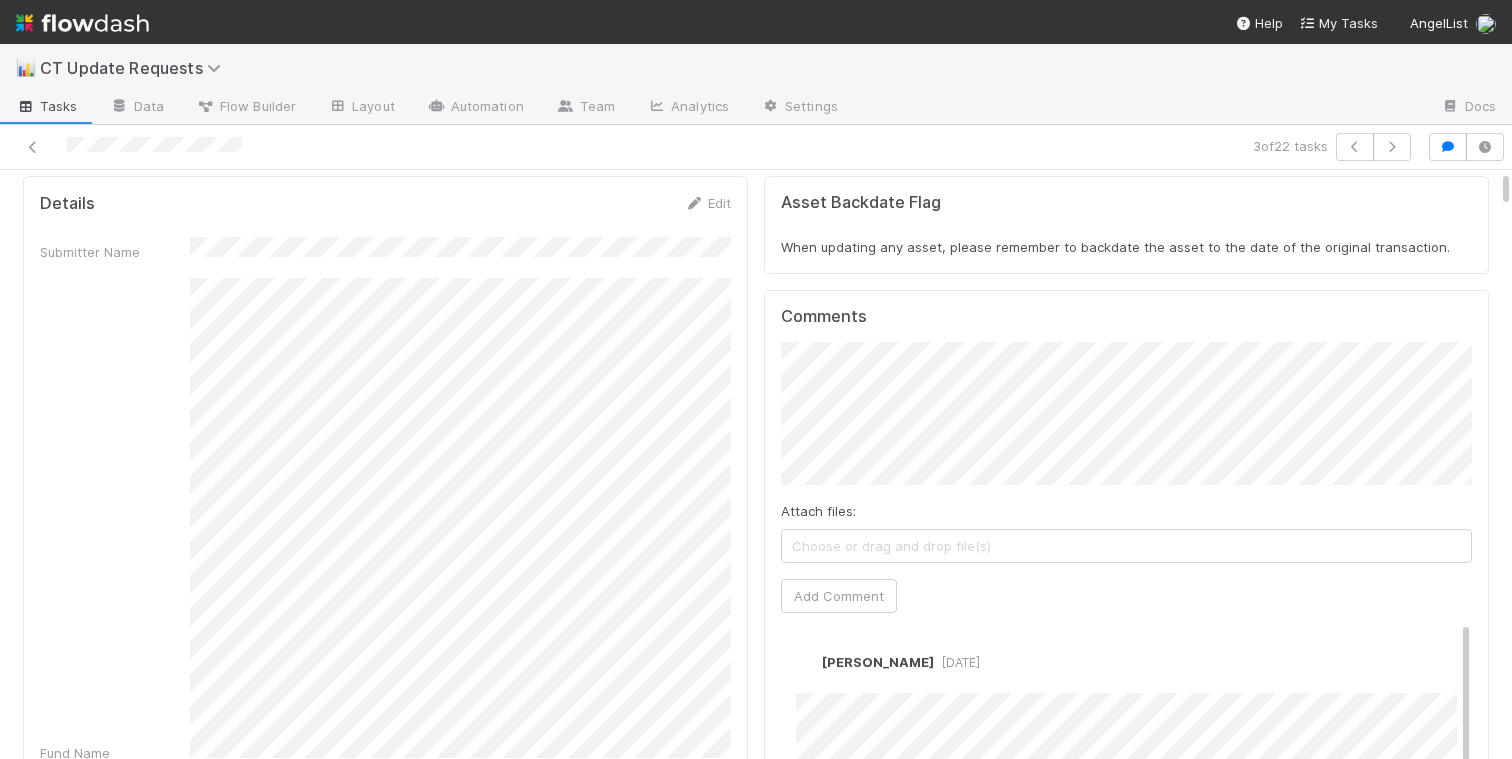 scroll, scrollTop: 0, scrollLeft: 0, axis: both 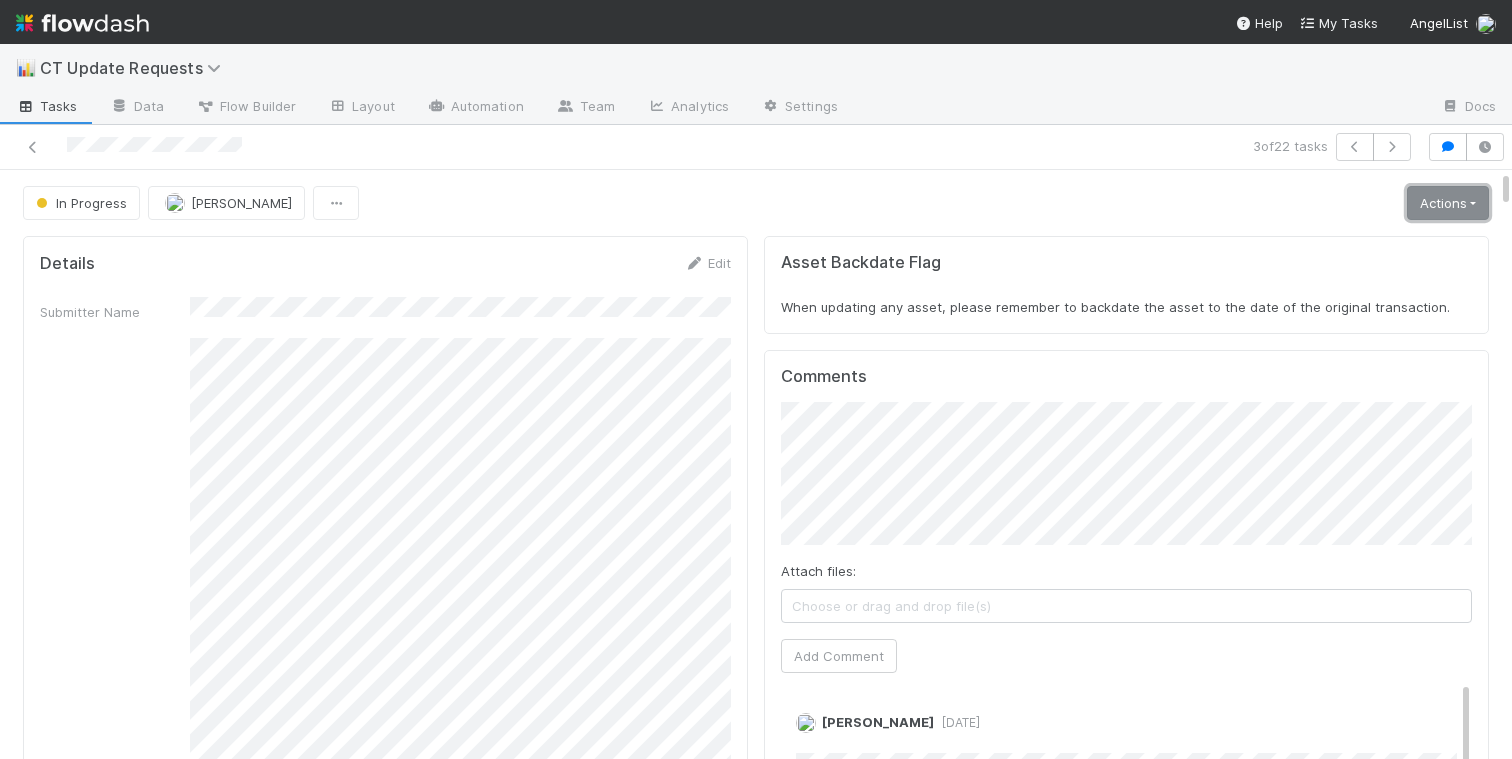 click on "Actions" at bounding box center (1448, 203) 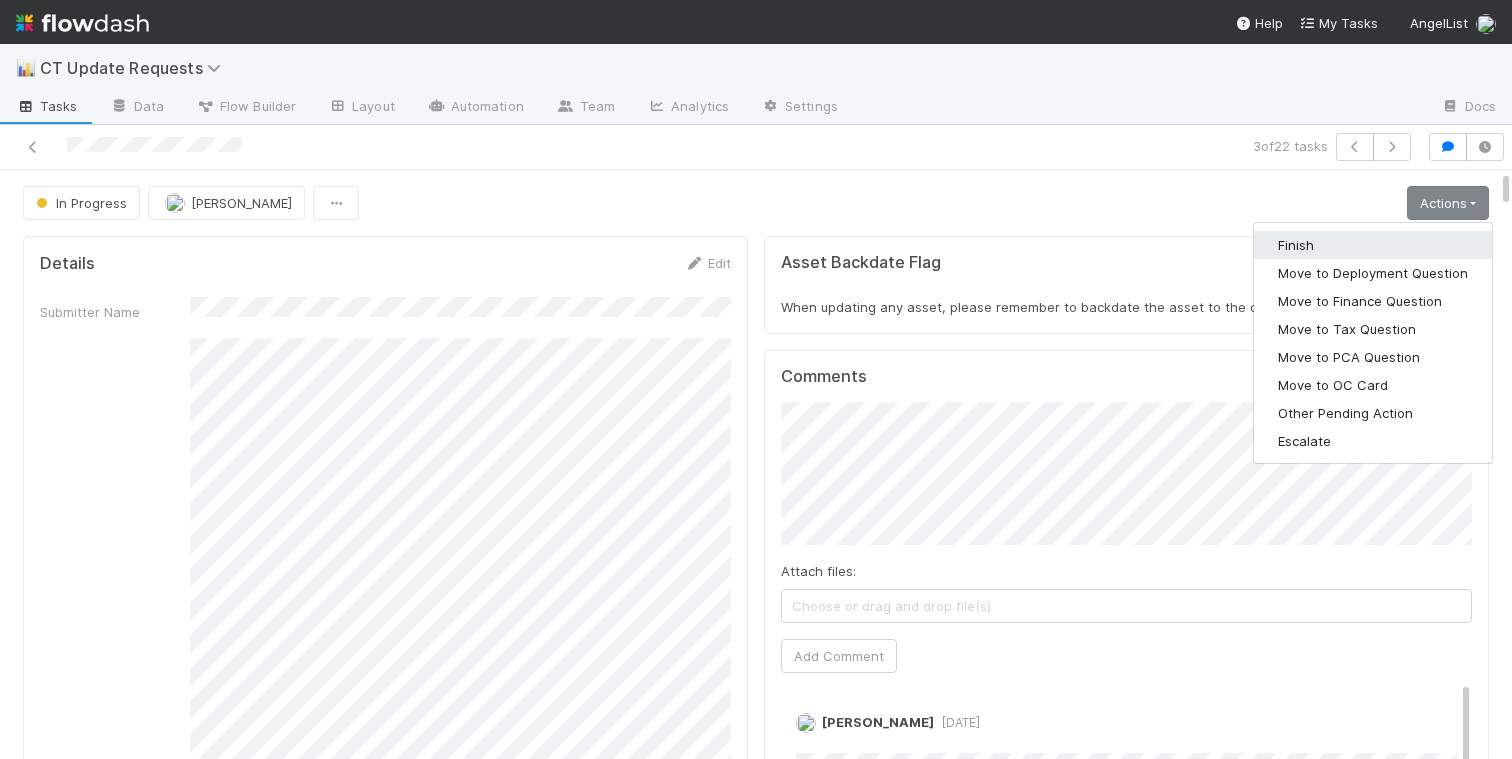 click on "Finish" at bounding box center [1373, 245] 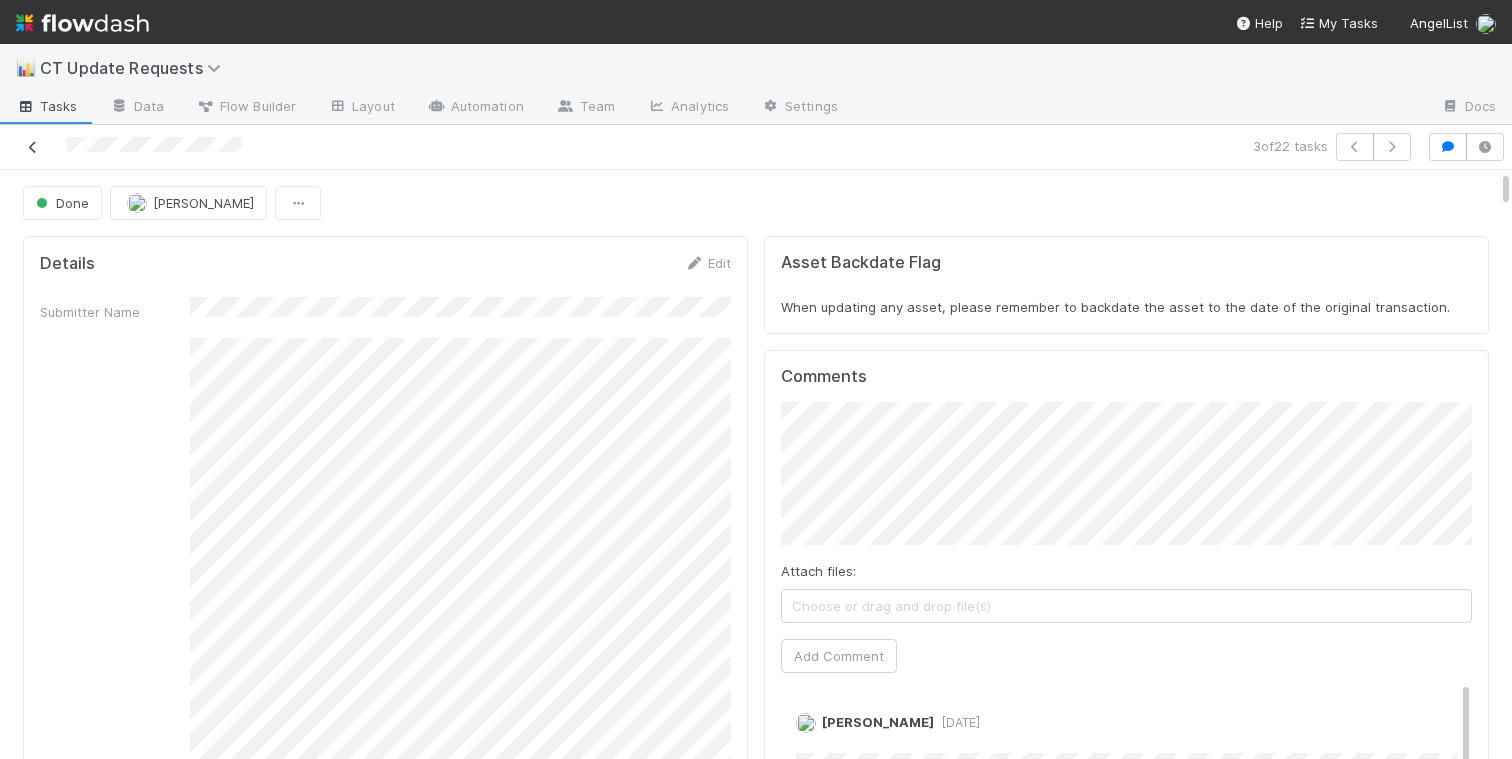 click at bounding box center (33, 147) 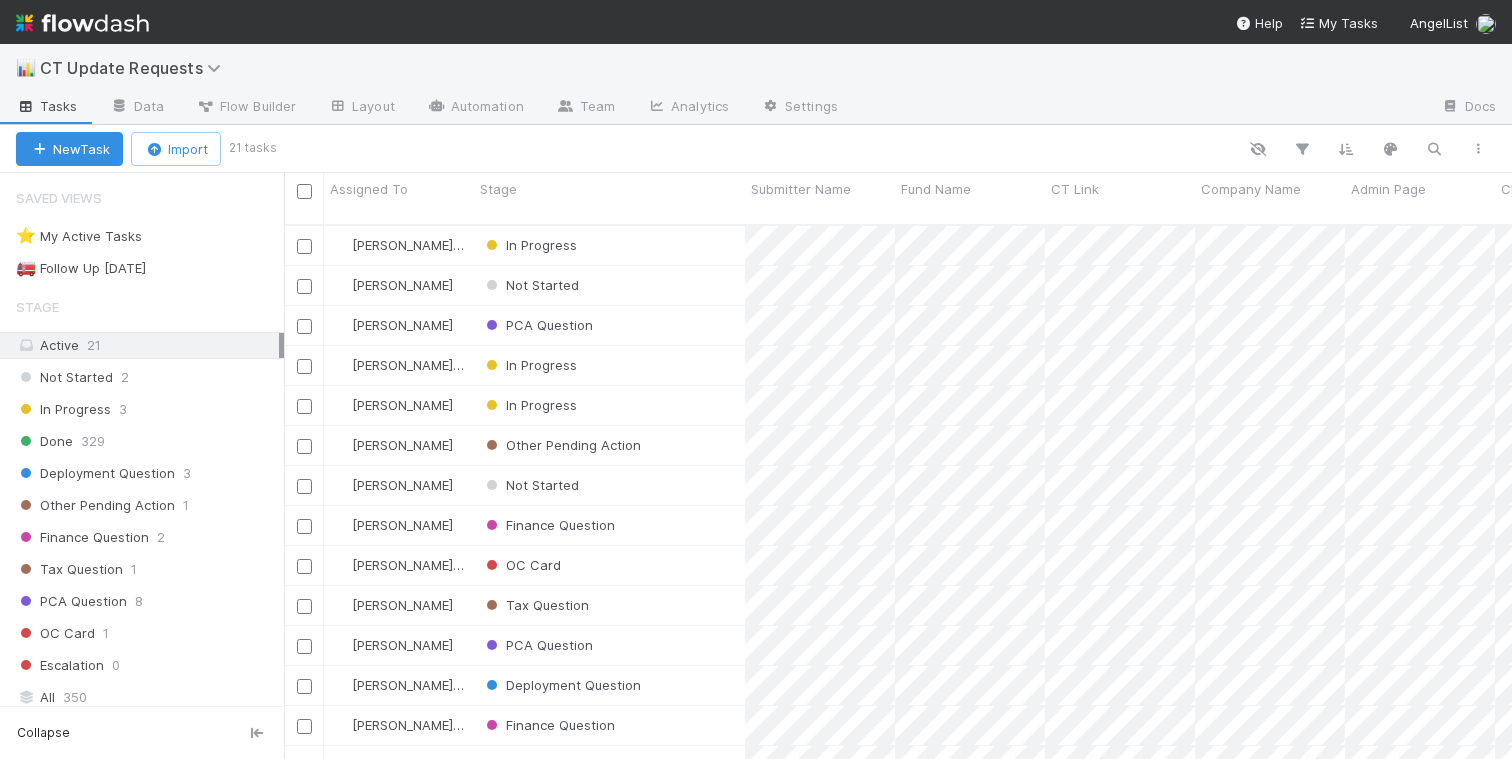 scroll, scrollTop: 0, scrollLeft: 1, axis: horizontal 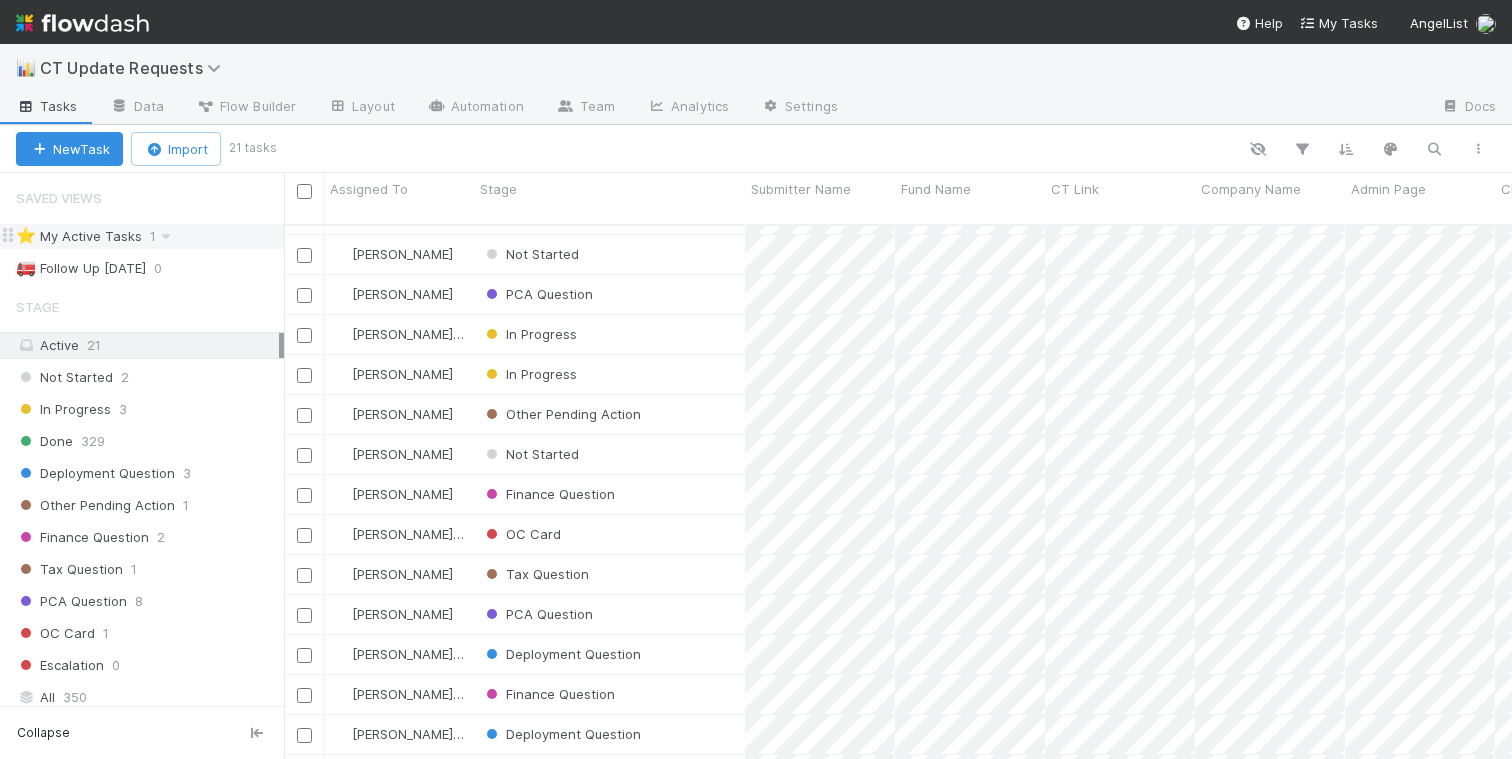 click on "⭐ My Active Tasks 1" at bounding box center (150, 236) 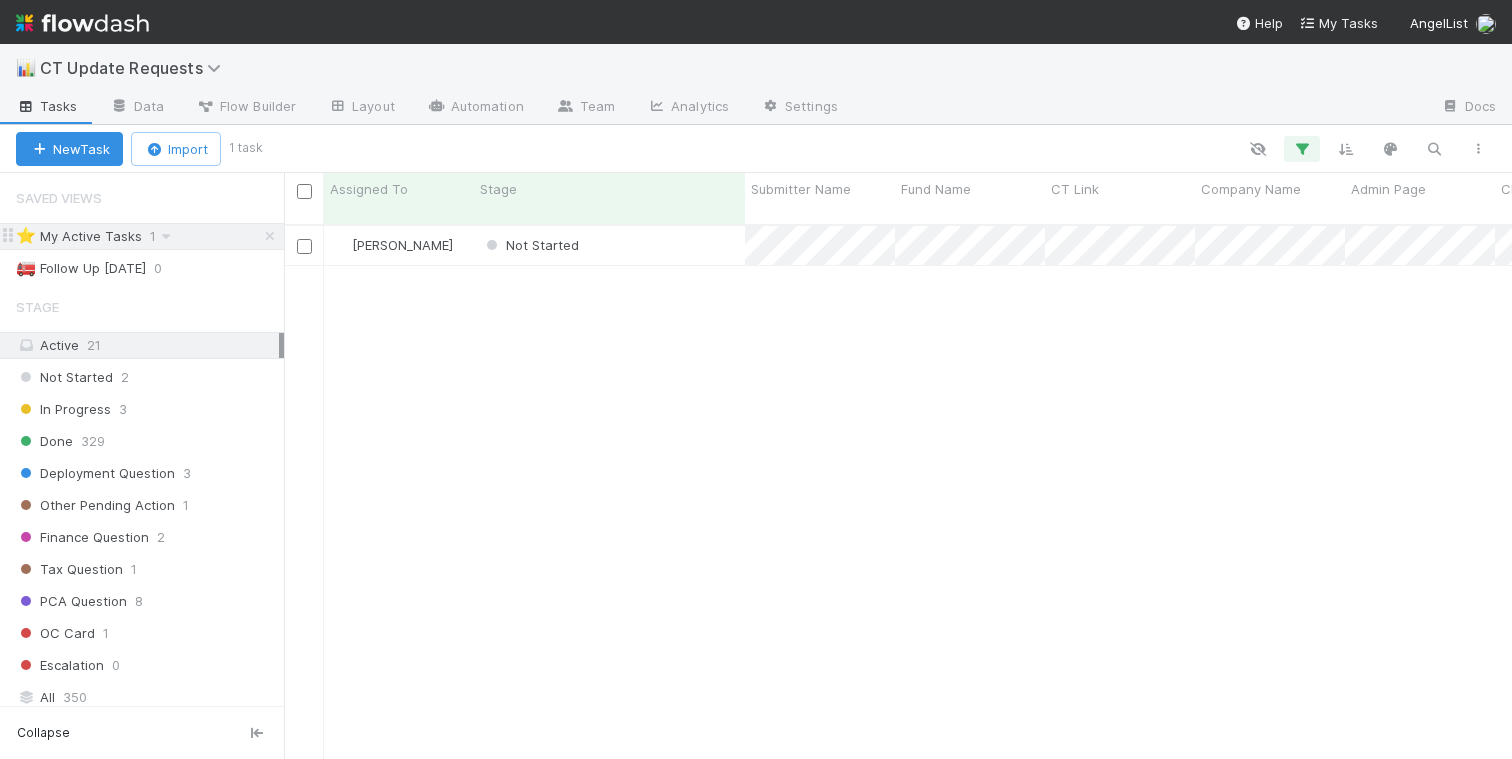 scroll, scrollTop: 0, scrollLeft: 1, axis: horizontal 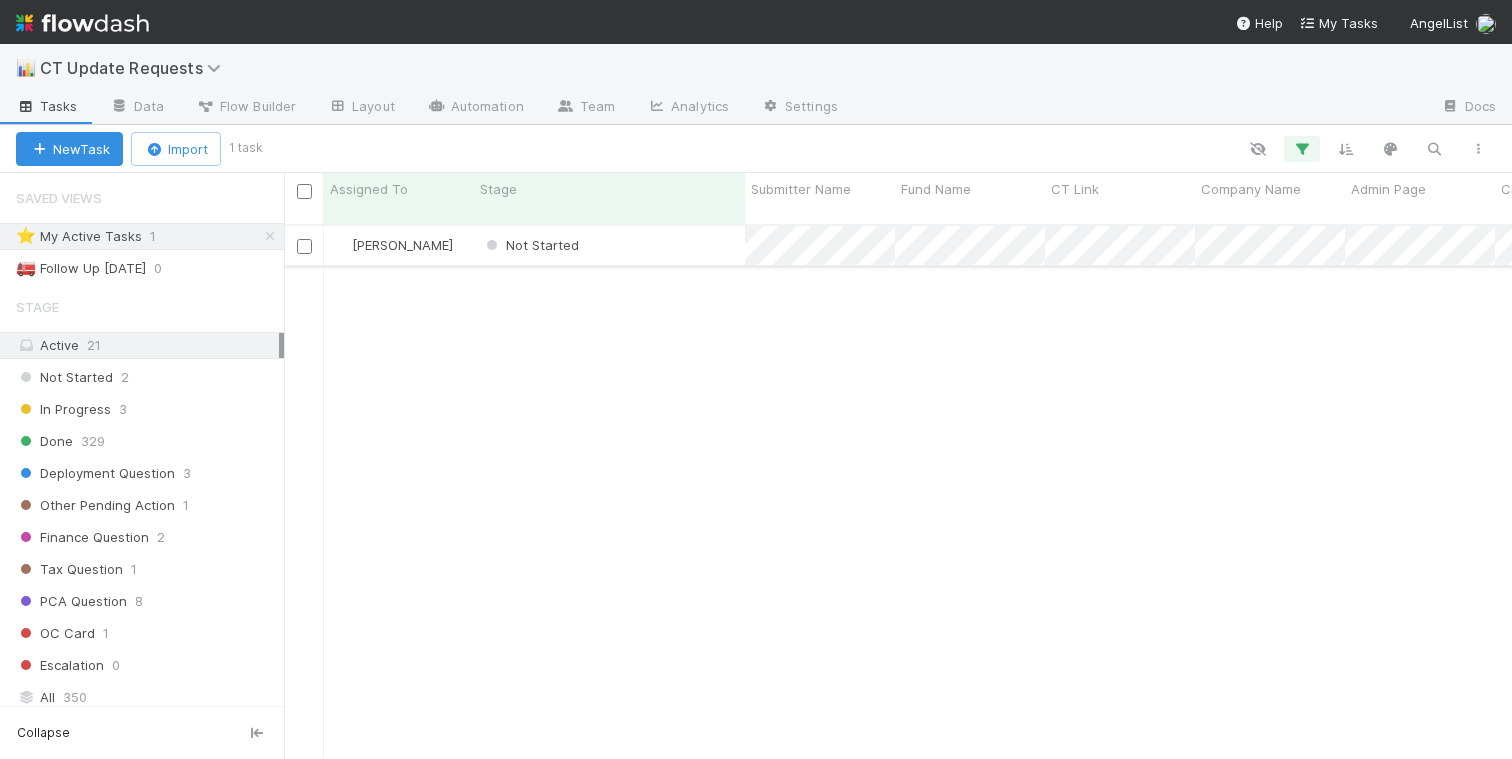 click on "Not Started" at bounding box center (609, 245) 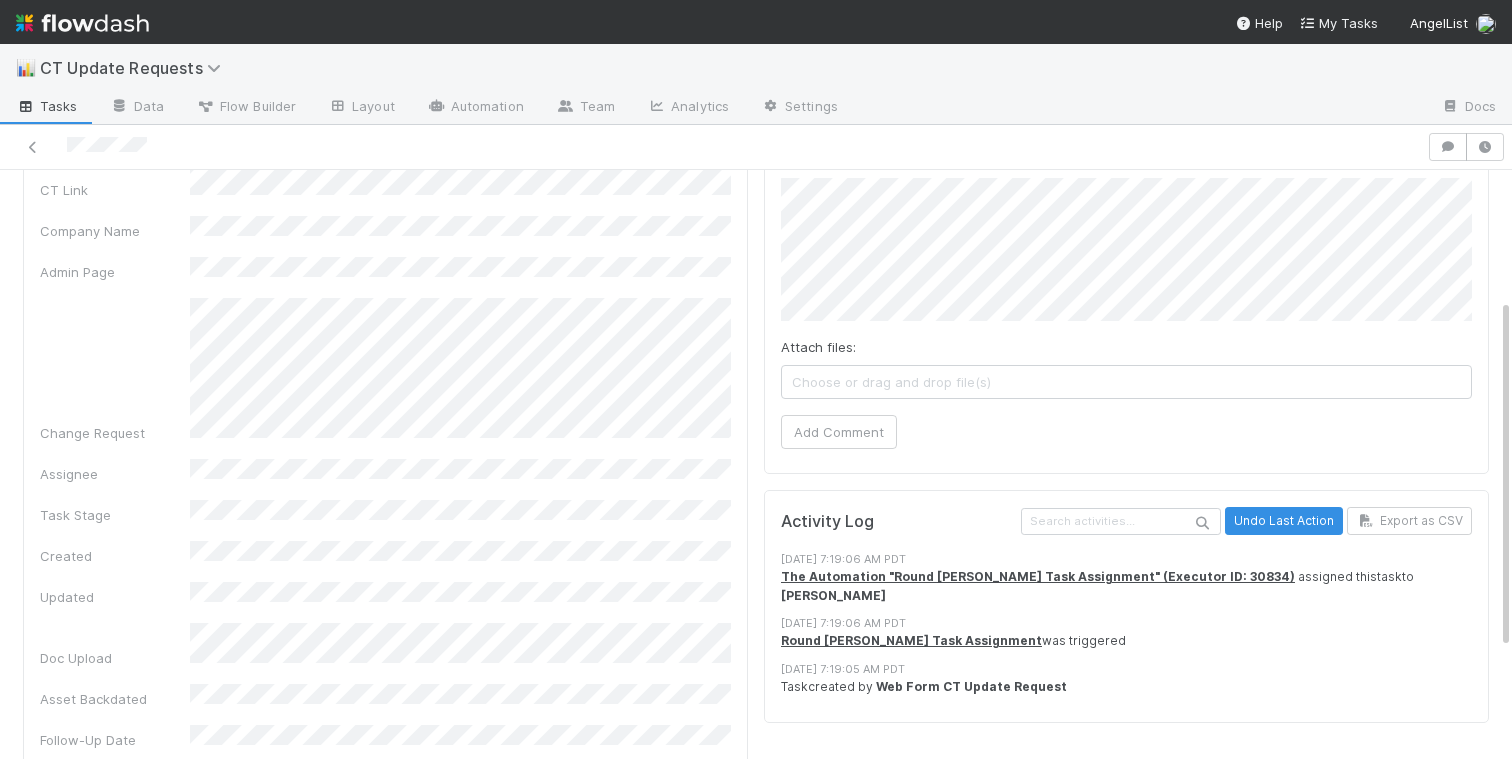 scroll, scrollTop: 167, scrollLeft: 0, axis: vertical 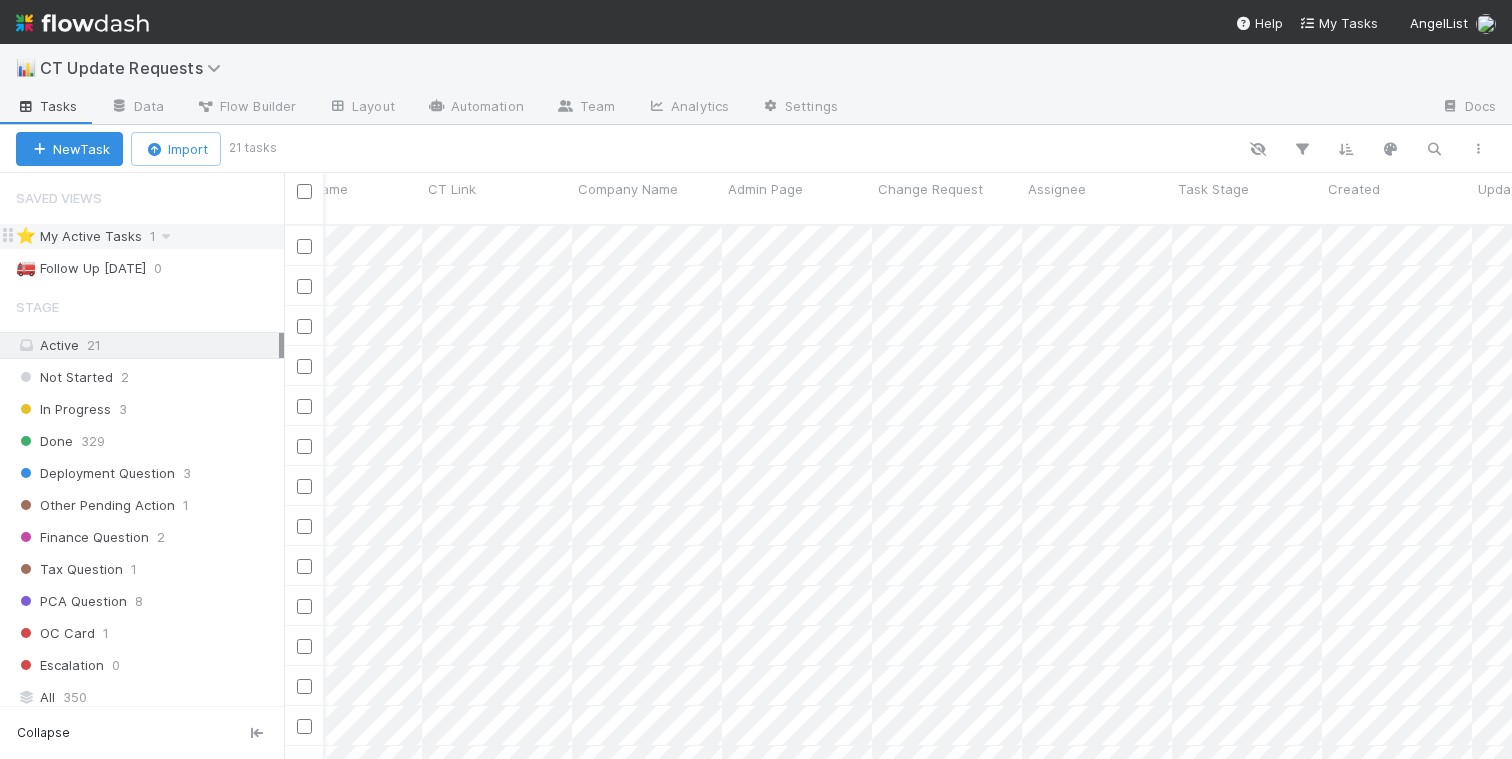 click on "⭐ My Active Tasks 1" at bounding box center [150, 236] 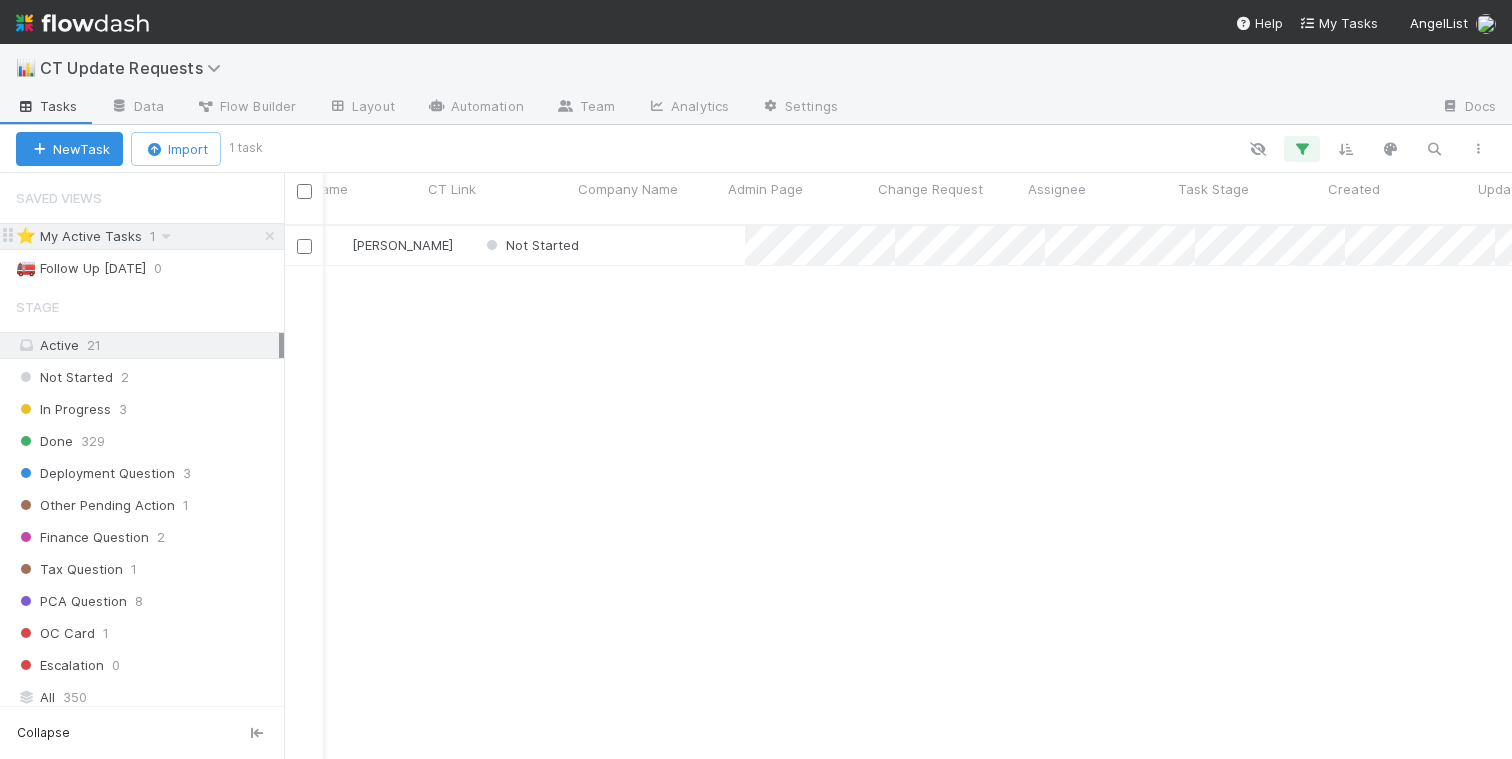 scroll, scrollTop: 0, scrollLeft: 623, axis: horizontal 